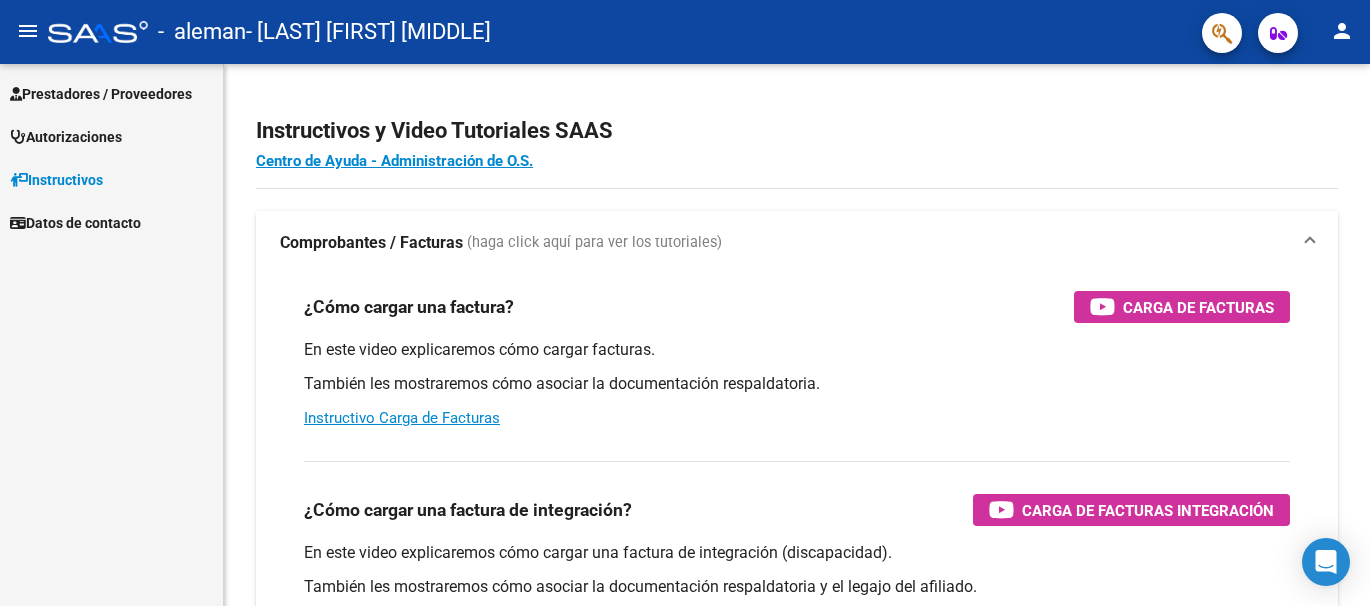 scroll, scrollTop: 0, scrollLeft: 0, axis: both 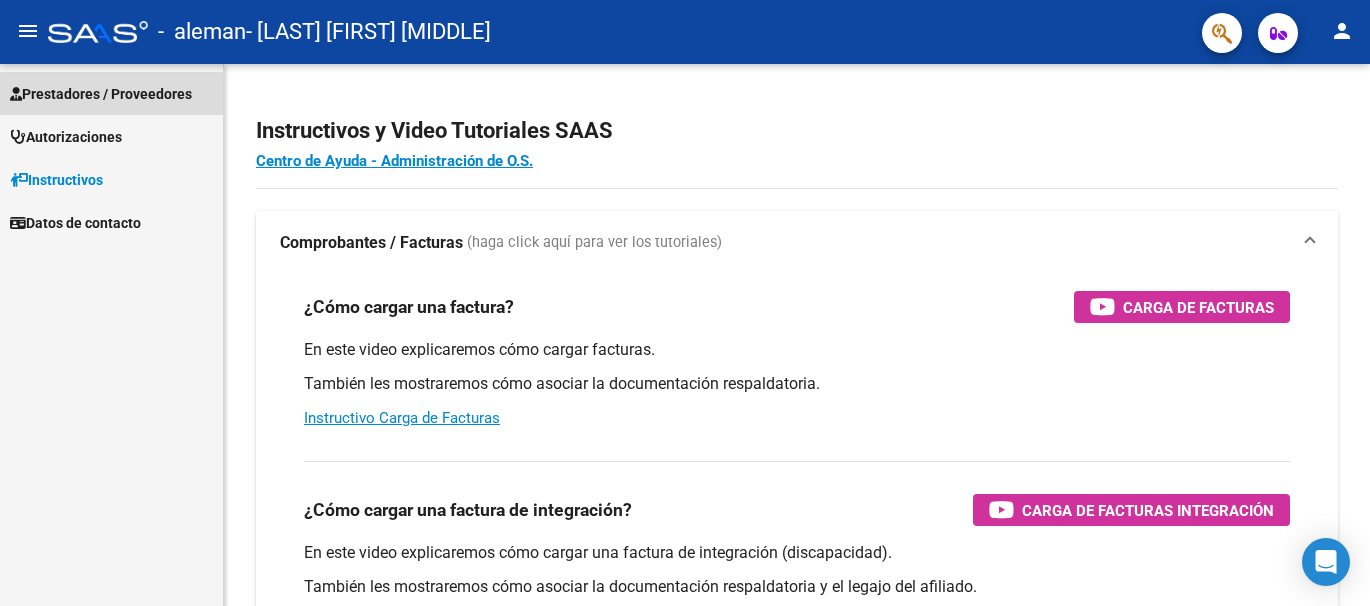 click on "Prestadores / Proveedores" at bounding box center [101, 94] 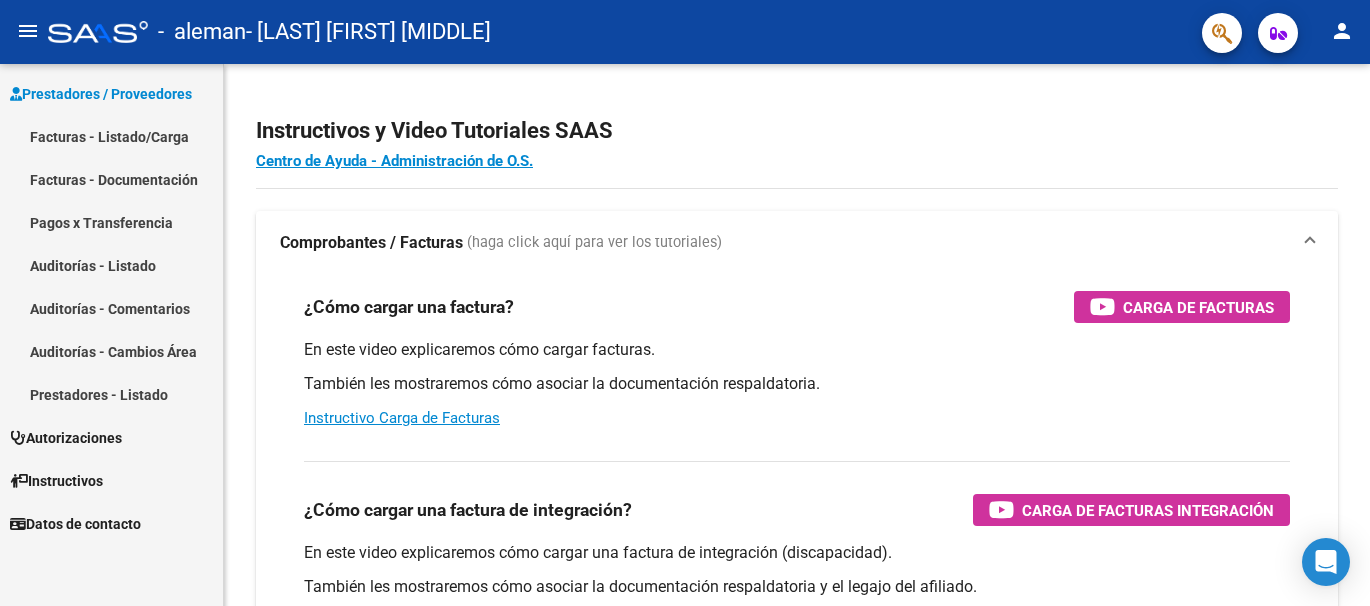 click on "Facturas - Listado/Carga" at bounding box center (111, 136) 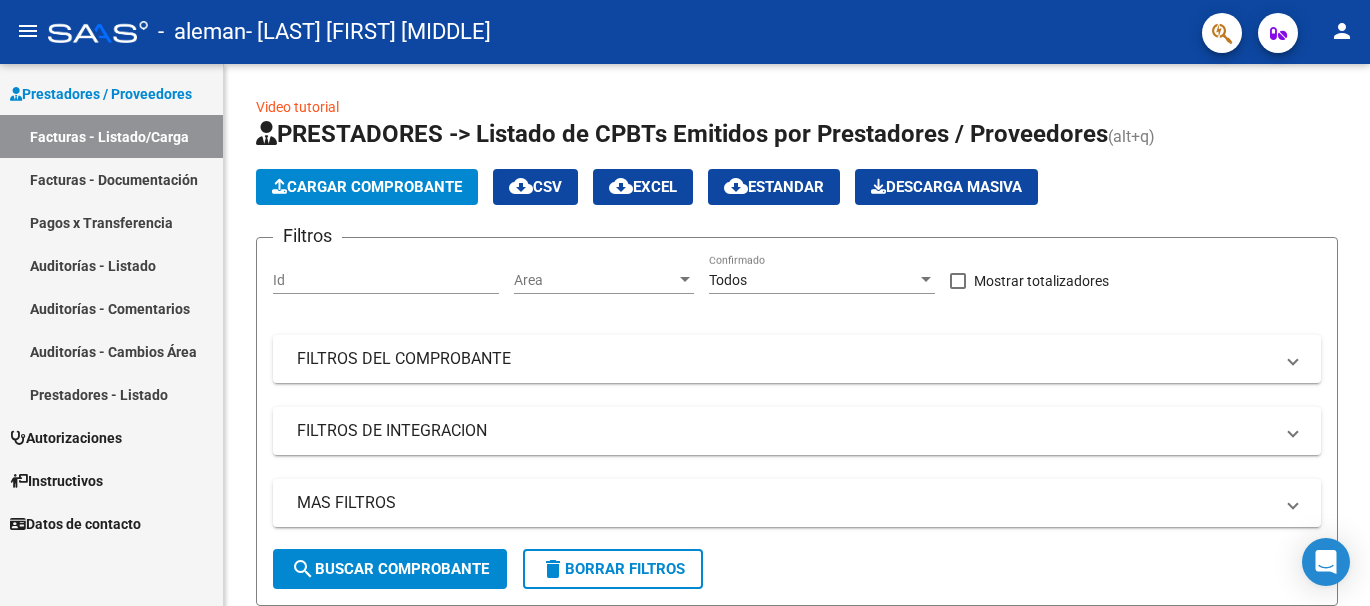 click on "Facturas - Documentación" at bounding box center (111, 179) 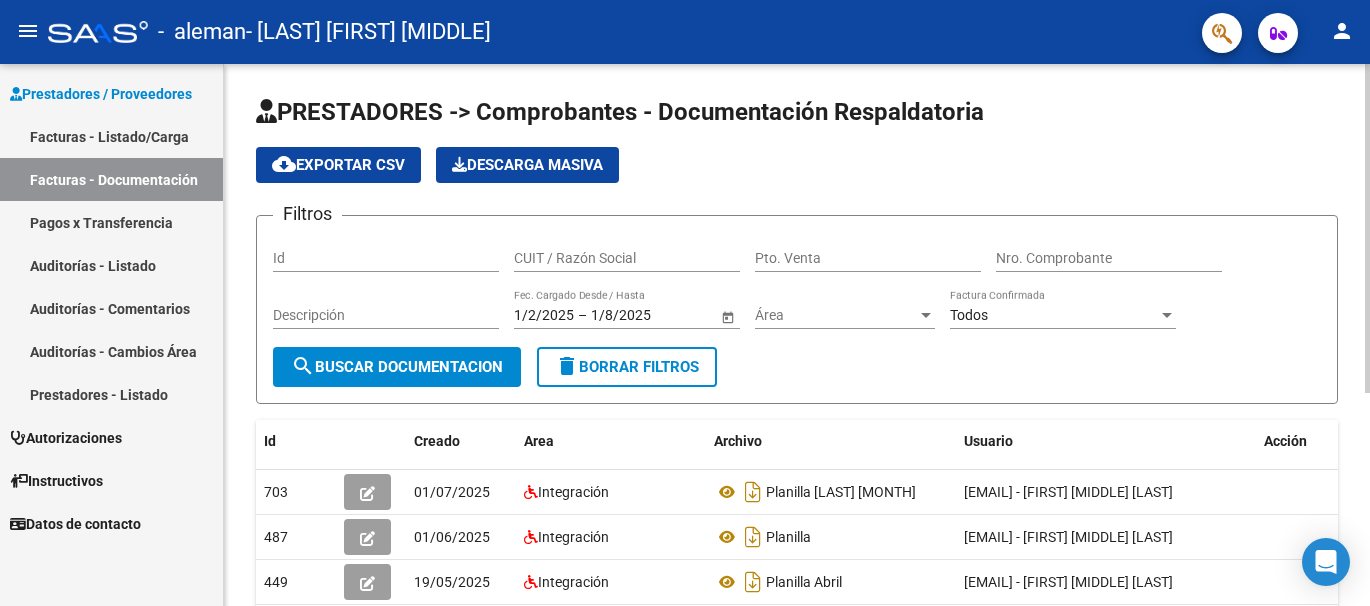 click on "PRESTADORES -> Comprobantes - Documentación Respaldatoria" 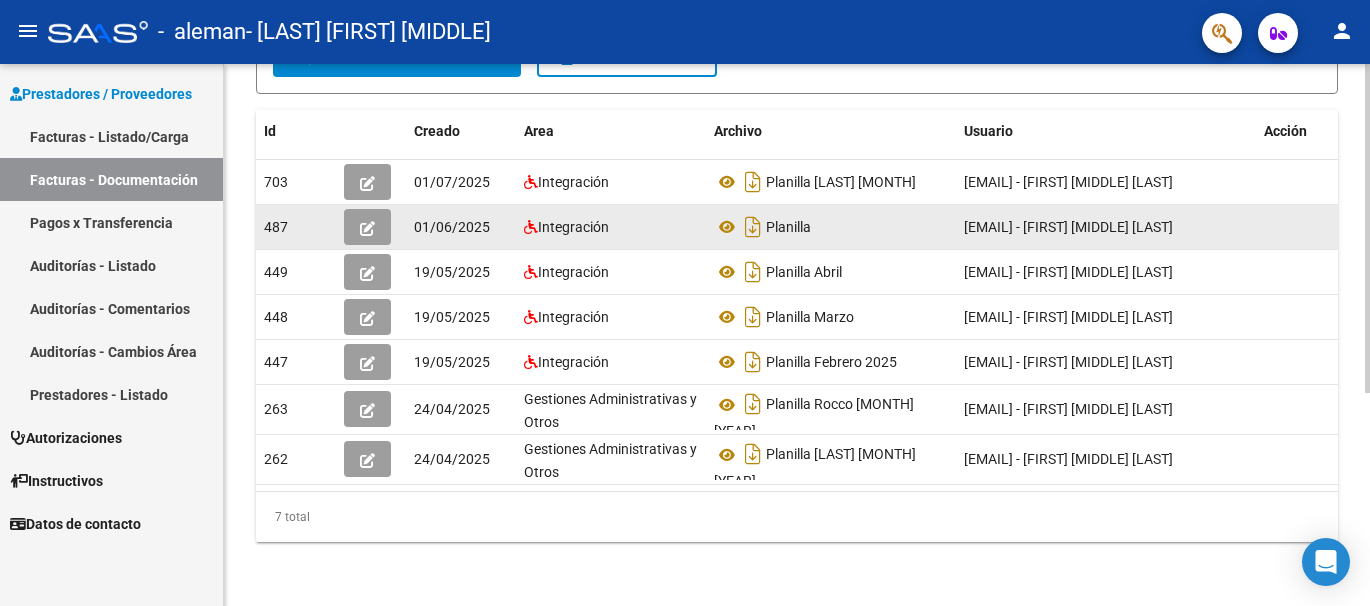 scroll, scrollTop: 351, scrollLeft: 0, axis: vertical 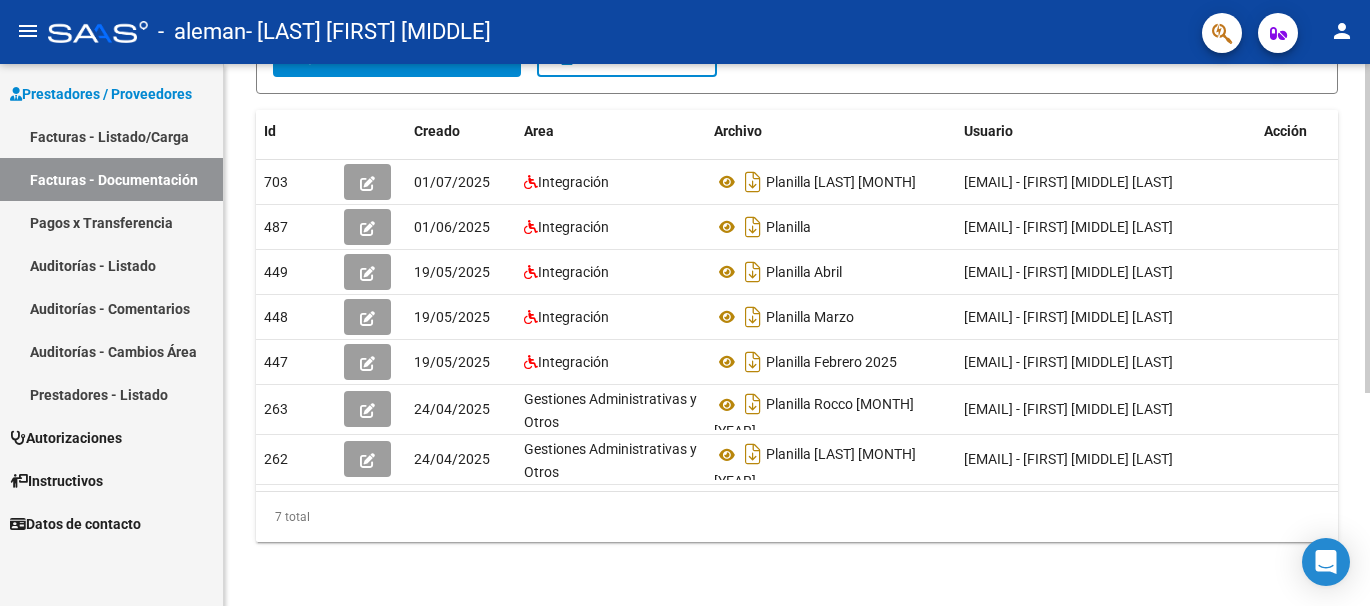 click on "PRESTADORES -> Comprobantes - Documentación Respaldatoria cloud_download  Exportar CSV   Descarga Masiva
Filtros Id CUIT / Razón Social Pto. Venta Nro. Comprobante Descripción [DATE] [DATE] – [DATE] [DATE] Fec. Cargado Desde / Hasta Área Área Todos Factura Confirmada search  Buscar Documentacion  delete  Borrar Filtros  Id Creado Area Archivo Usuario Acción 703
[DATE] Integración Planilla Rocco [MONTH]   [EMAIL] - [FIRST] [MIDDLE] [LAST]  487
[DATE] Integración Planilla   [EMAIL] - [FIRST] [MIDDLE] [LAST]  449
[DATE] Integración Planilla [MONTH]  [EMAIL] - [FIRST] [MIDDLE] [LAST]  448
[DATE] Integración Planilla [MONTH]  [EMAIL] - [FIRST] [MIDDLE] [LAST]  447
[DATE] Integración Planilla [YEAR]  [EMAIL] - [FIRST] [MIDDLE] [LAST]  263
[DATE] Gestiones Administrativas y Otros Planilla Rocco [MONTH] [YEAR]  [EMAIL] - [FIRST] [MIDDLE] [LAST]  262
[DATE]" 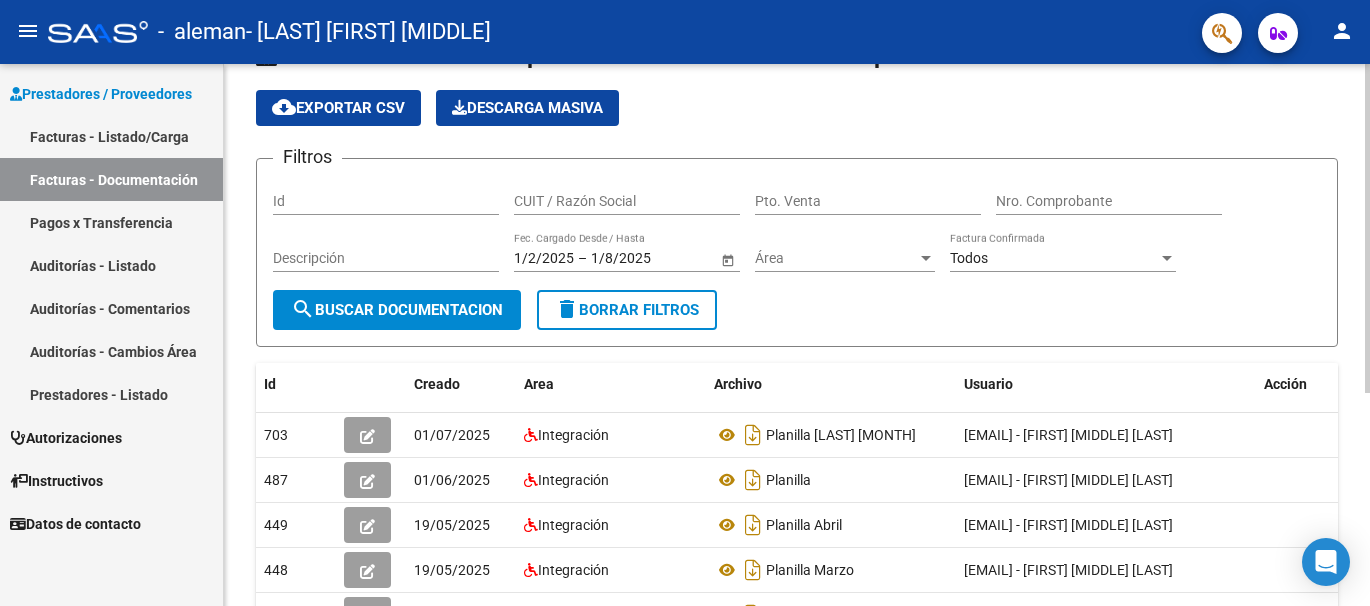 scroll, scrollTop: 0, scrollLeft: 0, axis: both 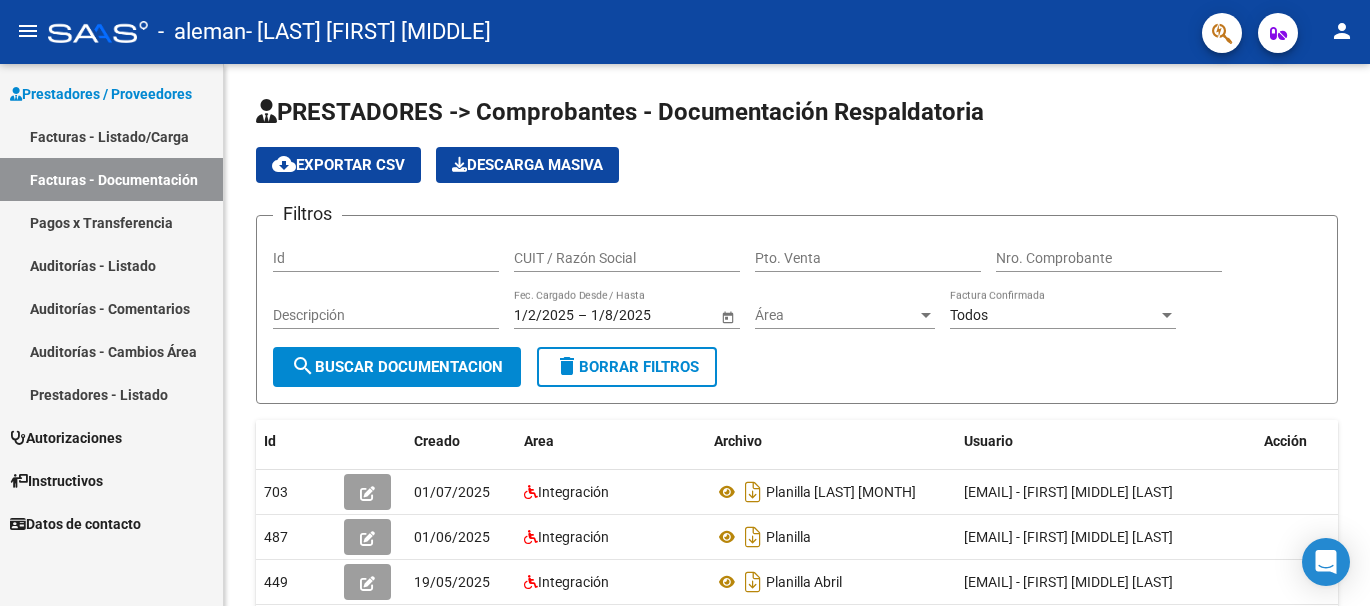 click on "Facturas - Listado/Carga" at bounding box center (111, 136) 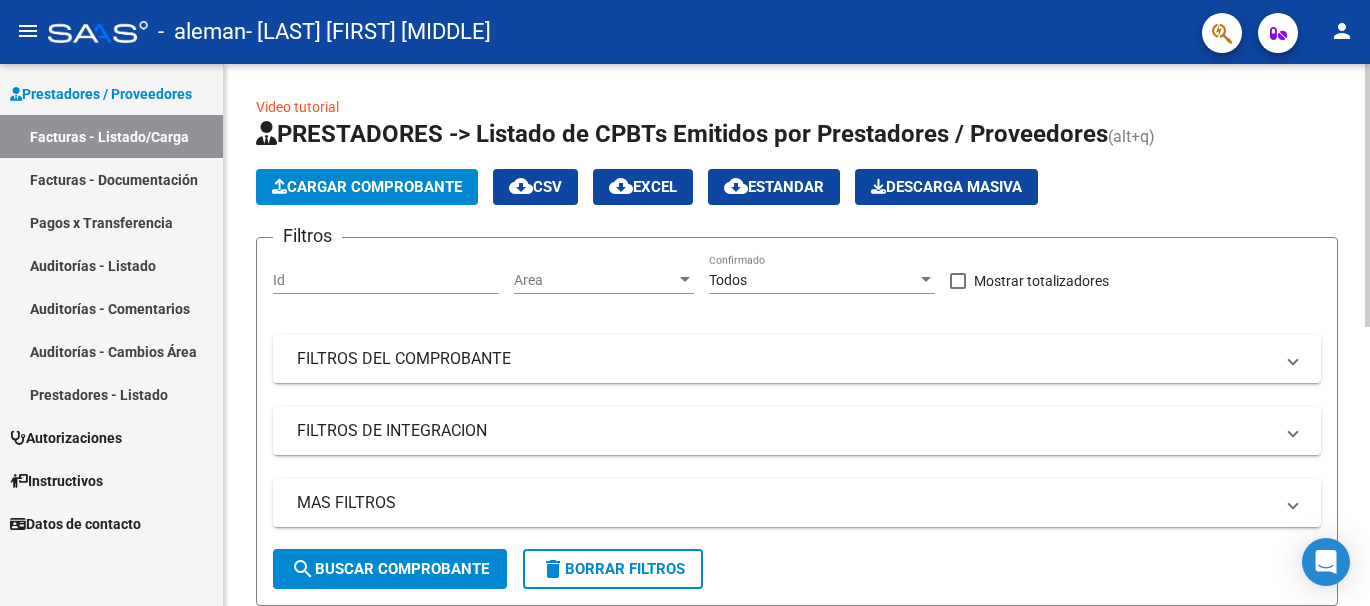 click on "Cargar Comprobante" 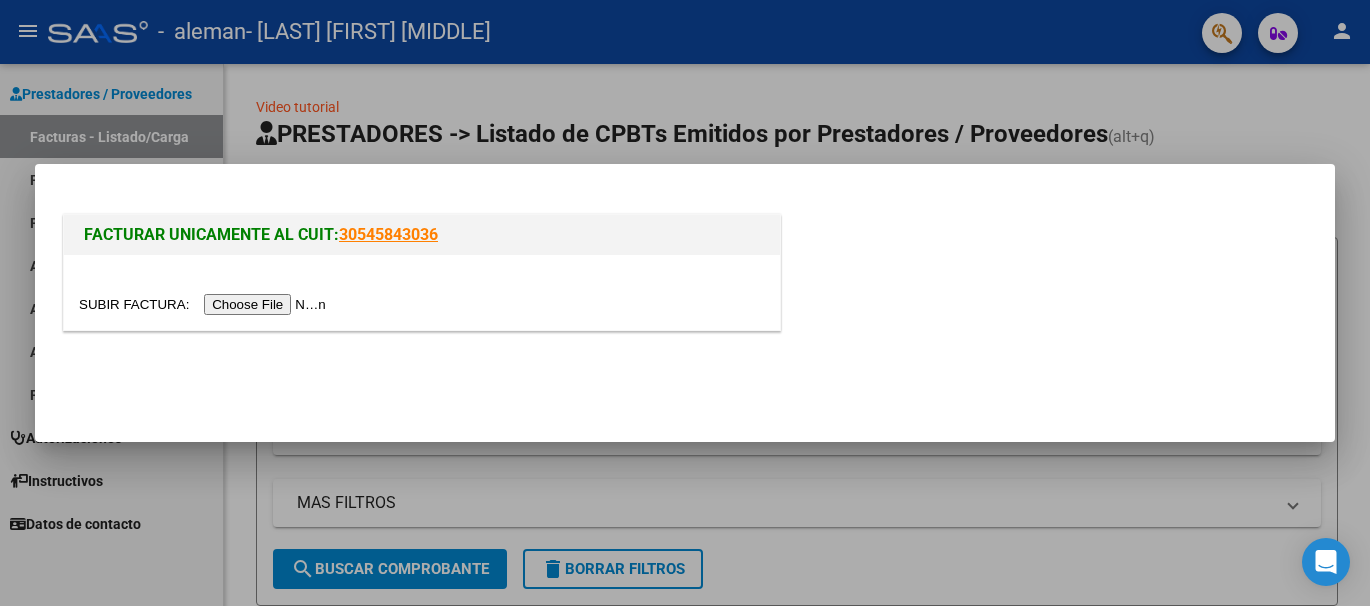 click at bounding box center (205, 304) 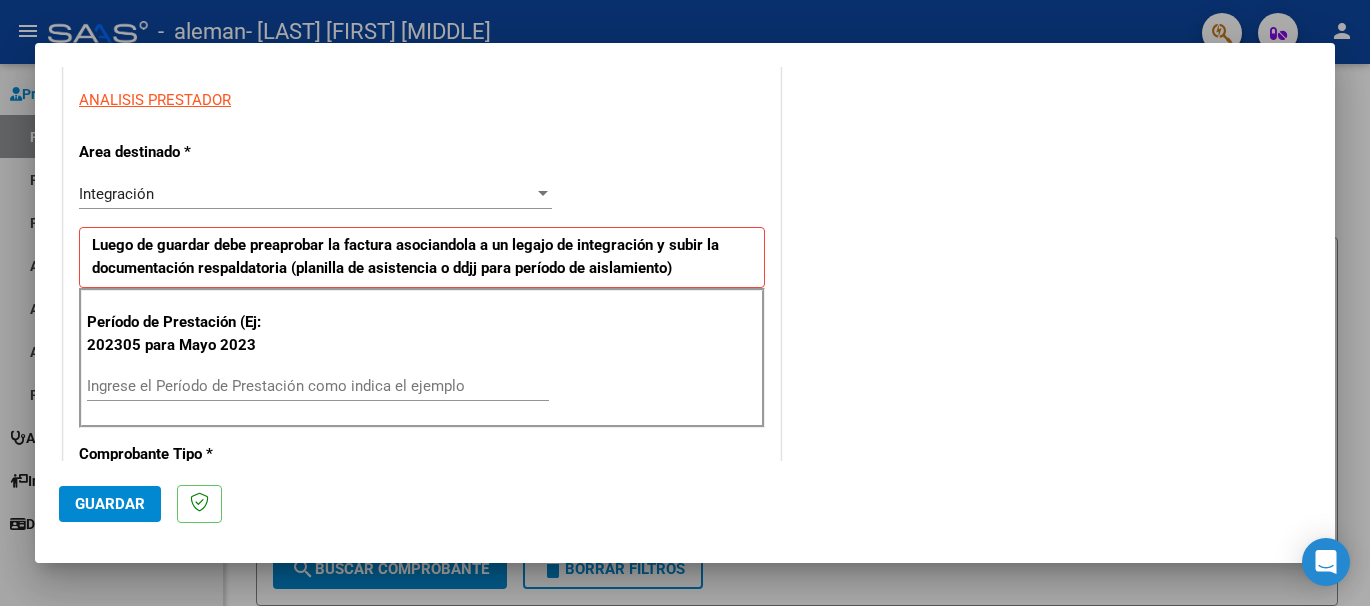 scroll, scrollTop: 400, scrollLeft: 0, axis: vertical 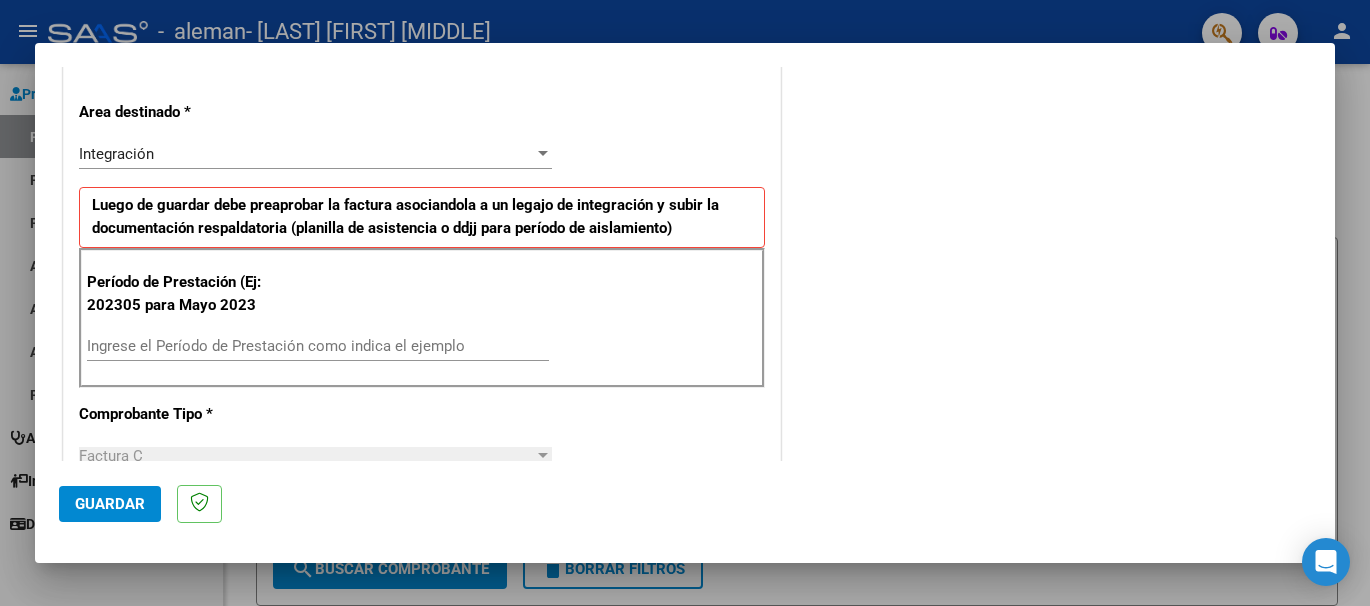 click at bounding box center [543, 154] 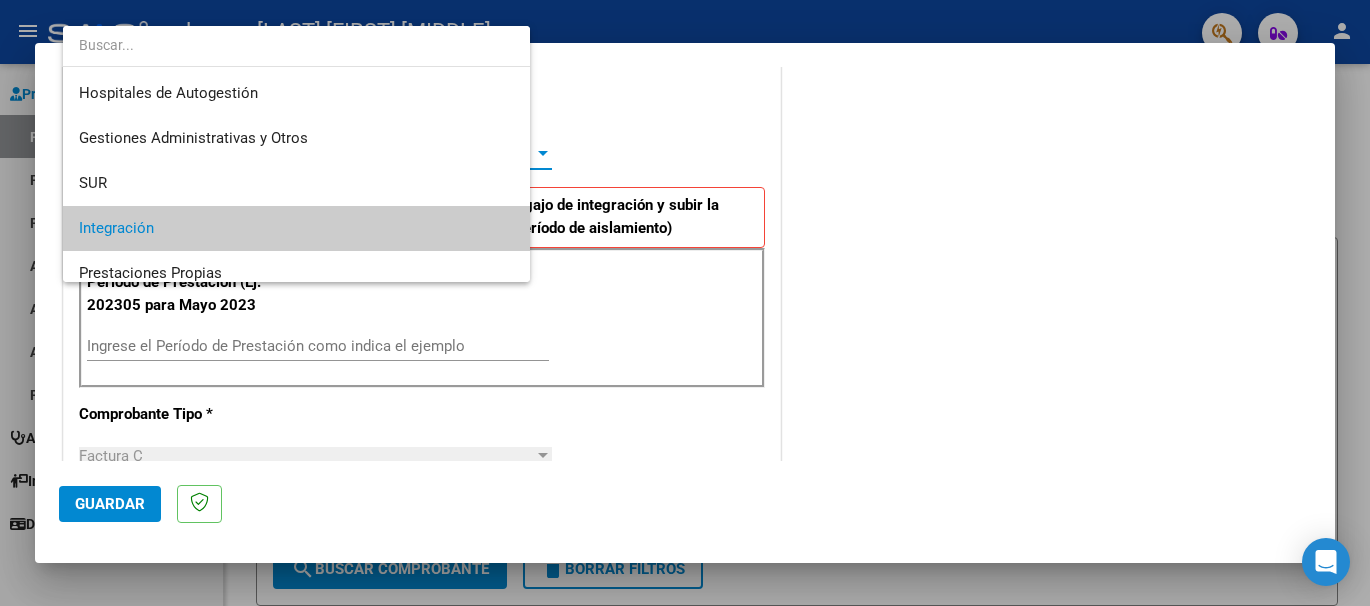 scroll, scrollTop: 75, scrollLeft: 0, axis: vertical 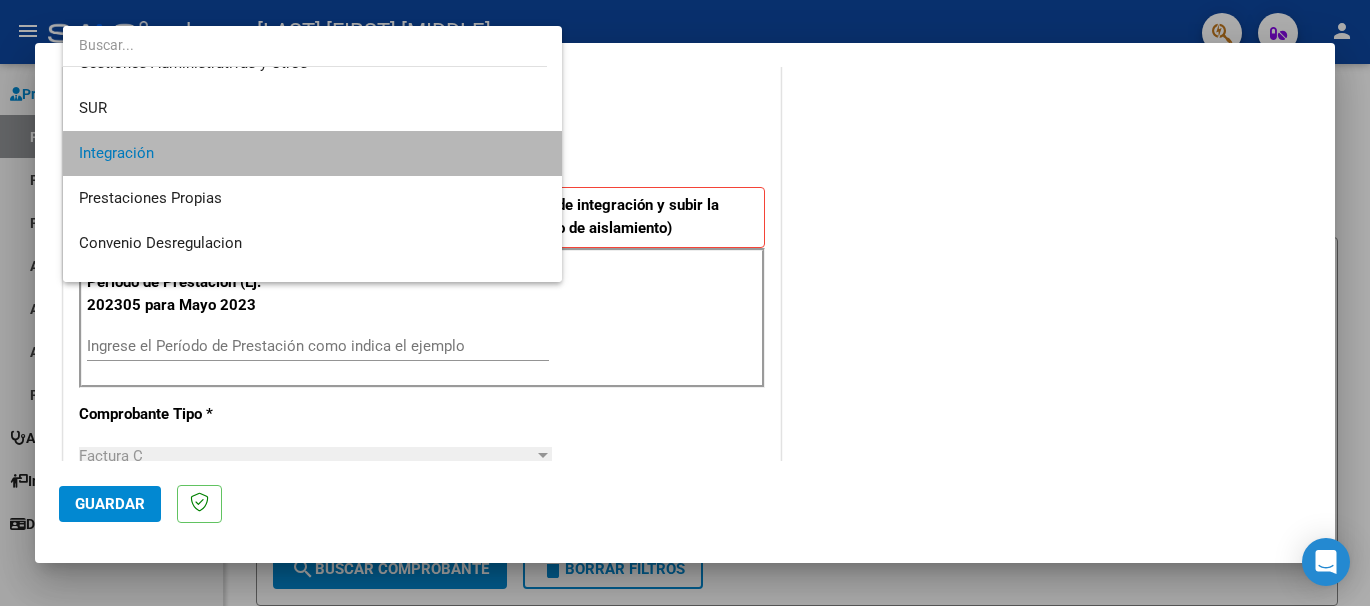click on "Integración" at bounding box center (312, 153) 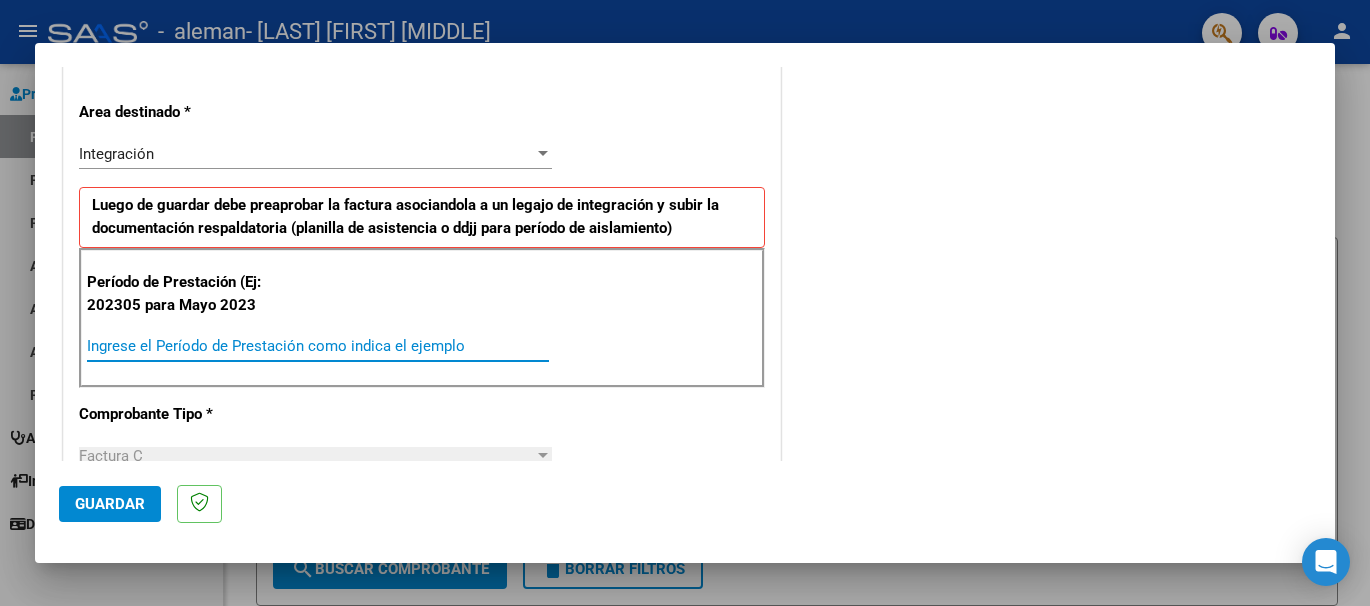 click on "Ingrese el Período de Prestación como indica el ejemplo" at bounding box center (318, 346) 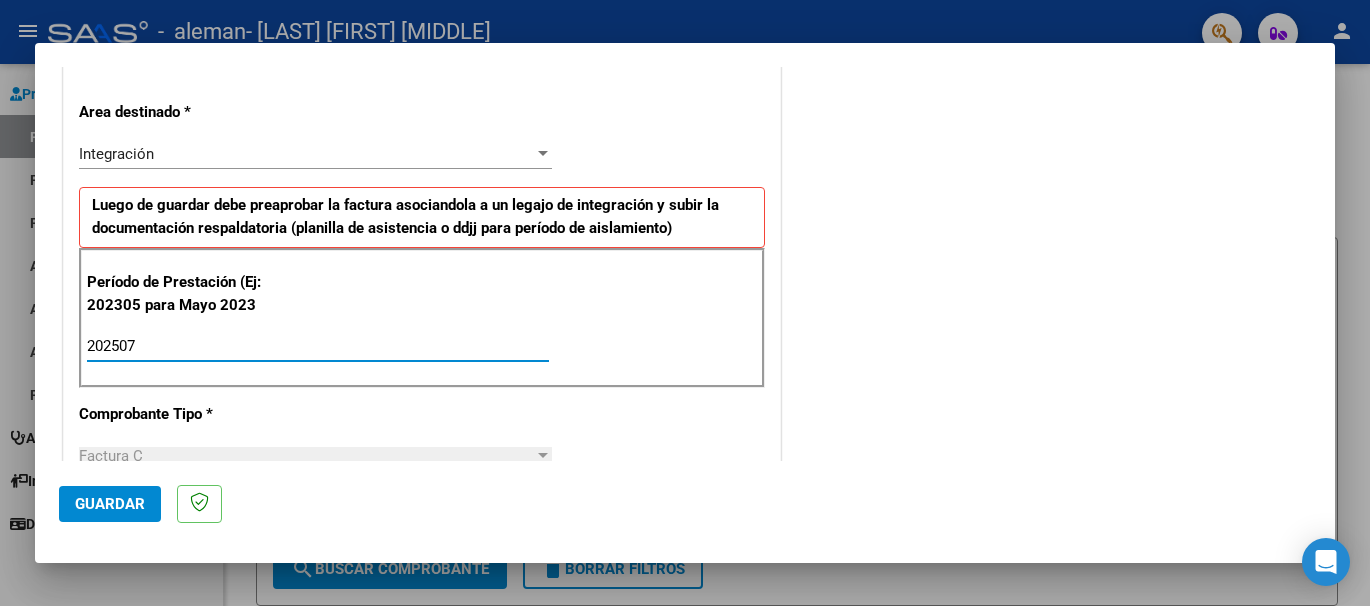 type on "202507" 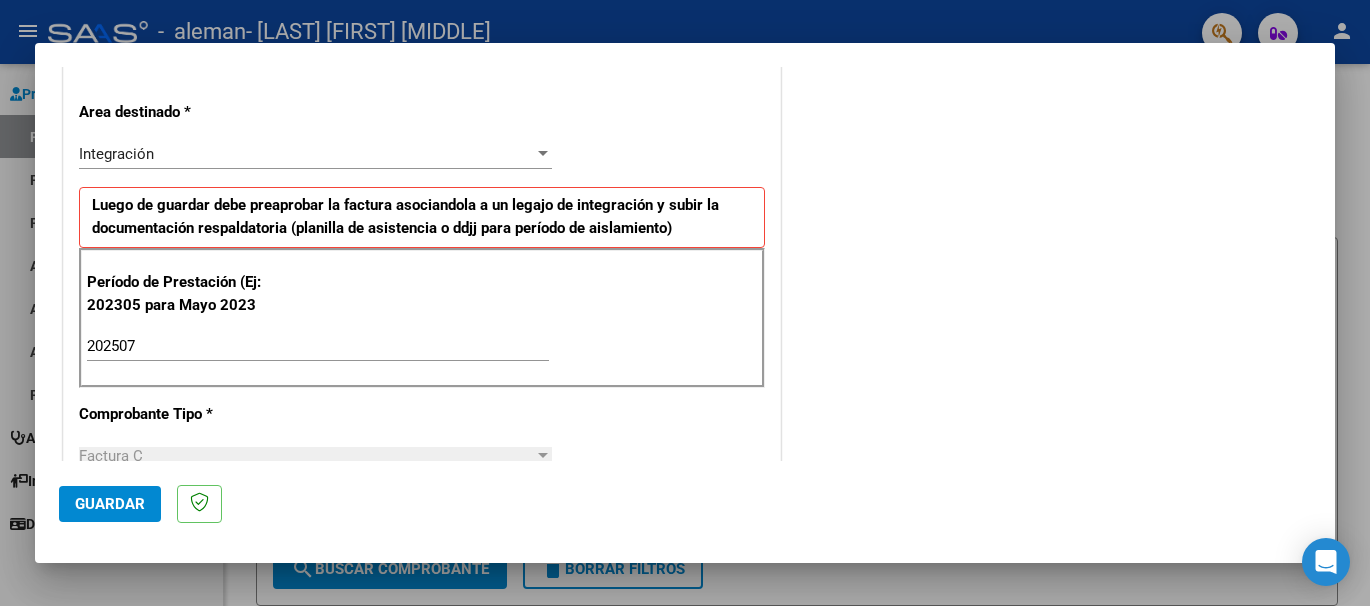 click on "COMENTARIOS Comentarios del Prestador / Gerenciador:" at bounding box center [1048, 539] 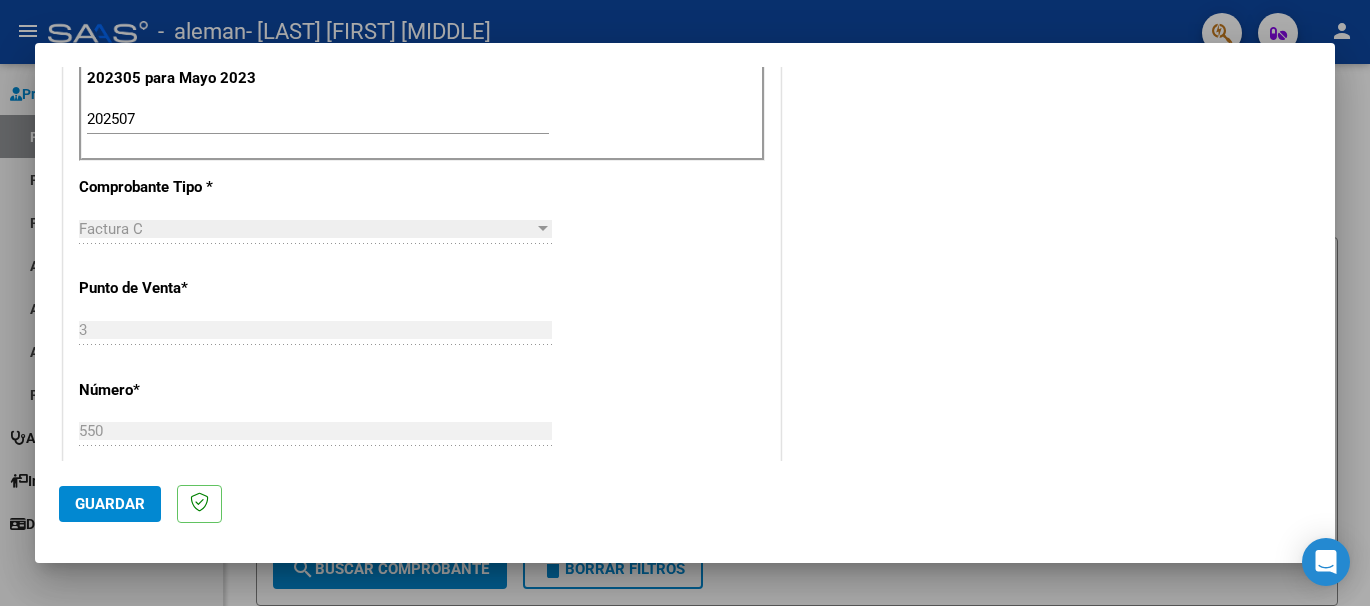 scroll, scrollTop: 640, scrollLeft: 0, axis: vertical 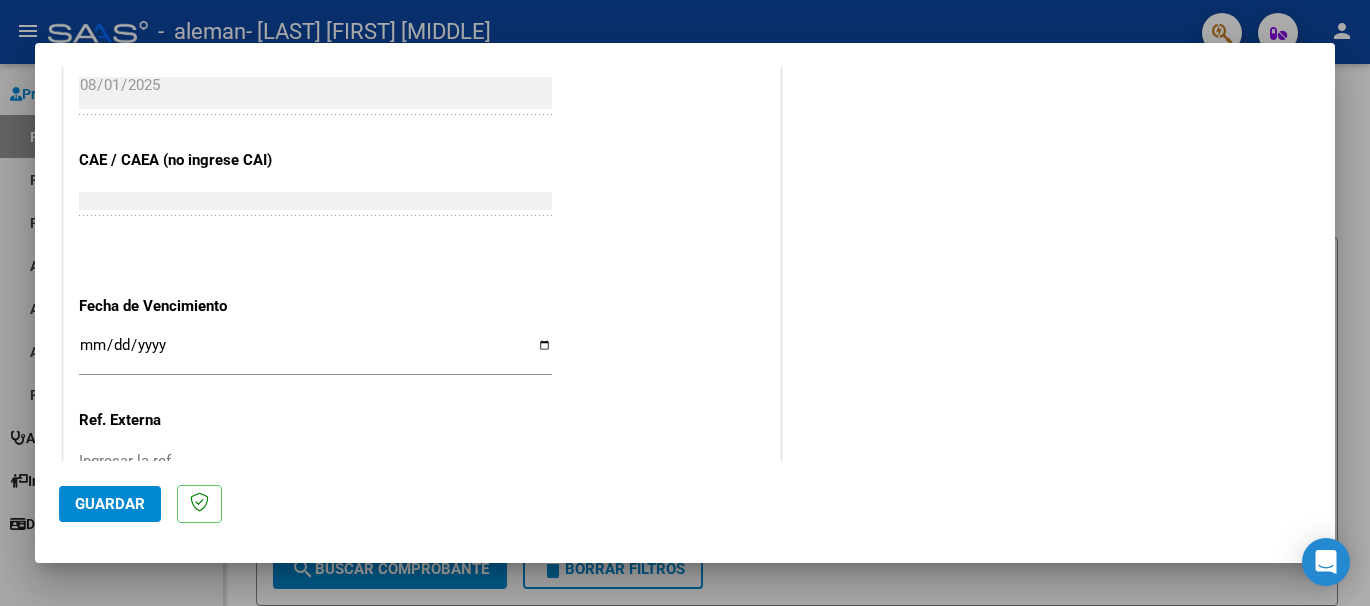 click on "Ingresar la fecha" at bounding box center [315, 353] 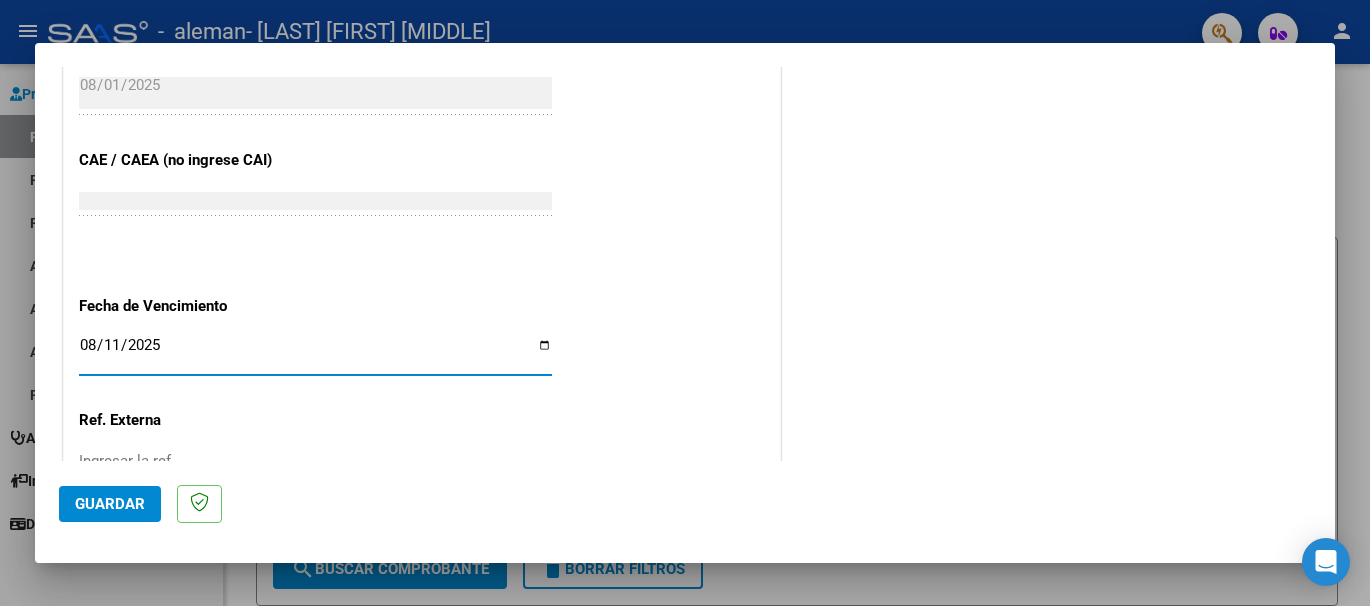 type on "2025-08-11" 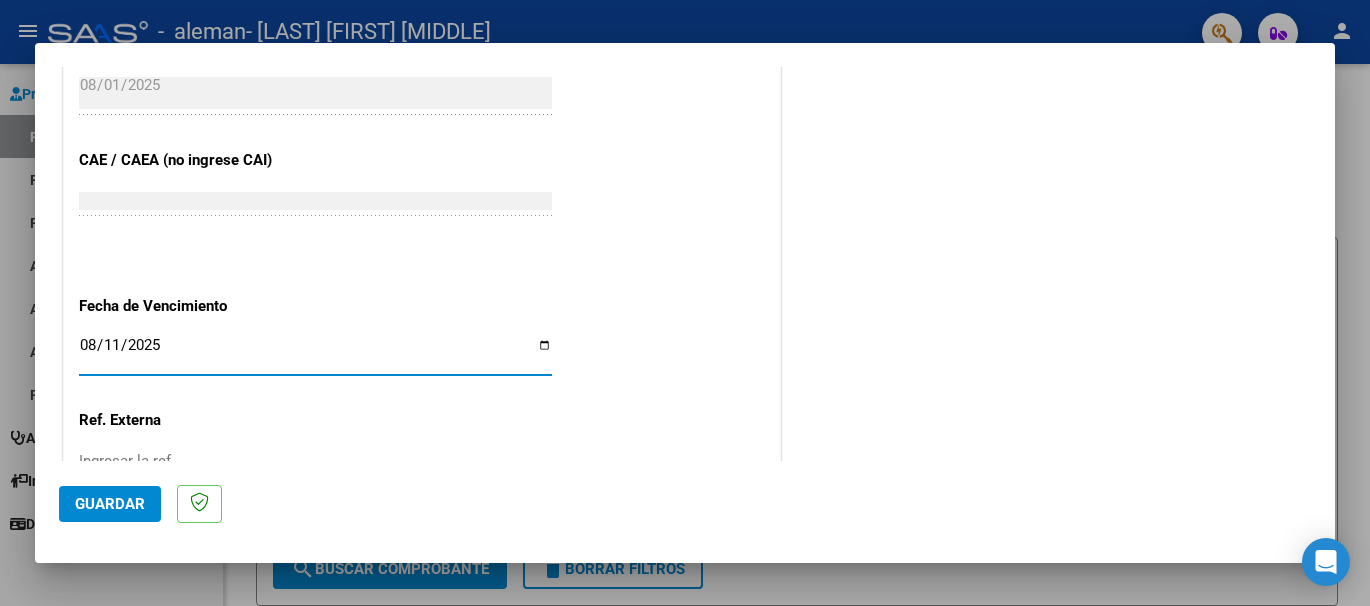 click on "CUIT  *   [CUIT] Ingresar CUIT  ANALISIS PRESTADOR  Area destinado * Integración Seleccionar Area Luego de guardar debe preaprobar la factura asociandola a un legajo de integración y subir la documentación respaldatoria (planilla de asistencia o ddjj para período de aislamiento)  Período de Prestación (Ej: 202305 para Mayo 2023    [YEAR][MONTH] Ingrese el Período de Prestación como indica el ejemplo   Comprobante Tipo * Factura C Seleccionar Tipo Punto de Venta  *   3 Ingresar el Nro.  Número  *   550 Ingresar el Nro.  Monto  *   $ 193.084,32 Ingresar el monto  Fecha del Cpbt.  *   [YEAR]-[MONTH]-[DAY] Ingresar la fecha  CAE / CAEA (no ingrese CAI)    [NUMBER] Ingresar el CAE o CAEA (no ingrese CAI)  Fecha de Vencimiento    [YEAR]-[MONTH]-[DAY] Ingresar la fecha  Ref. Externa    Ingresar la ref.  N° Liquidación    Ingresar el N° Liquidación" at bounding box center [422, -123] 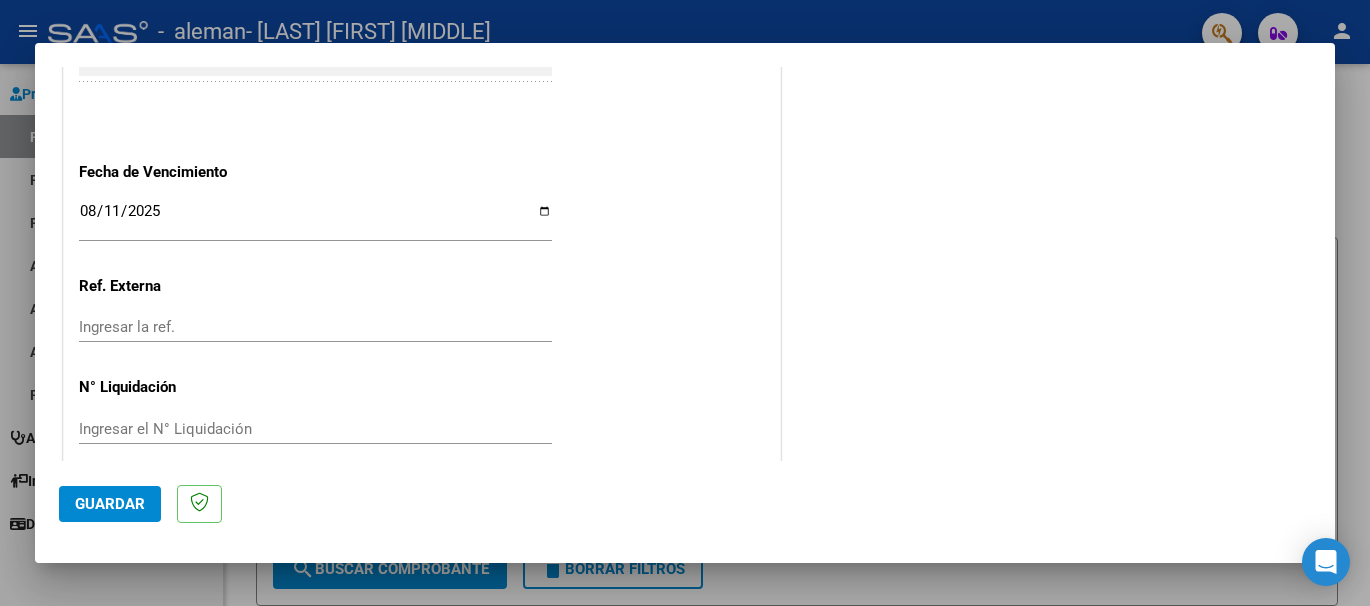 scroll, scrollTop: 1328, scrollLeft: 0, axis: vertical 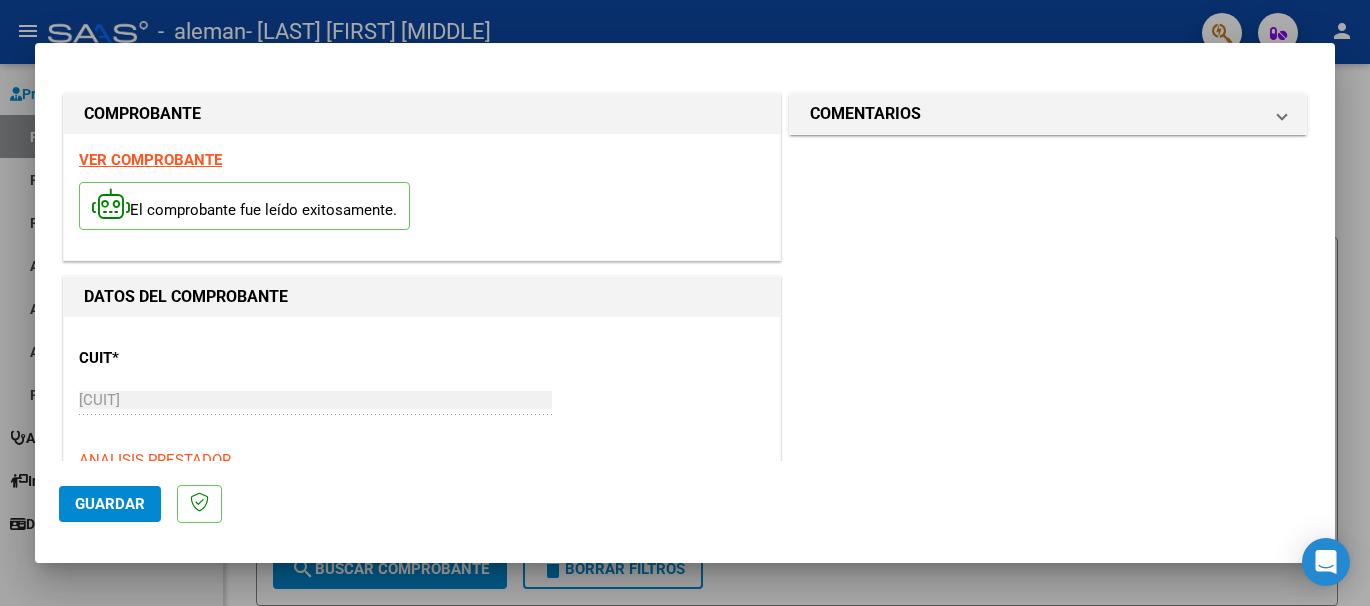 click on "COMENTARIOS Comentarios del Prestador / Gerenciador:" at bounding box center [1048, 939] 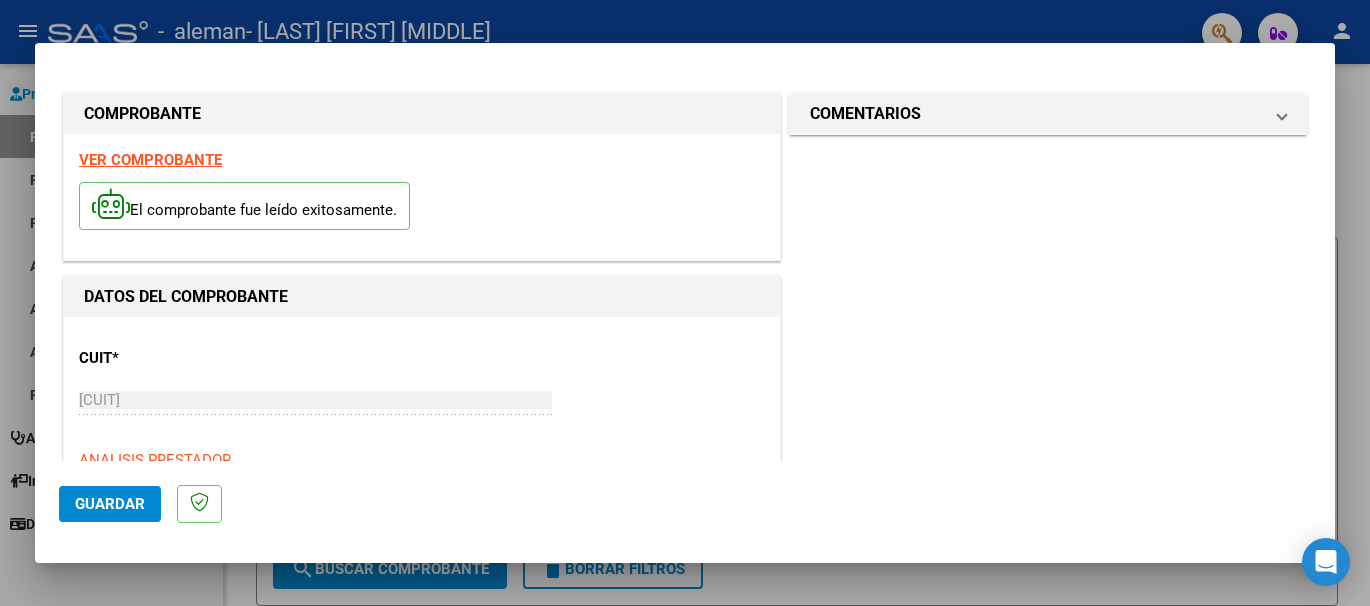 click on "Guardar" 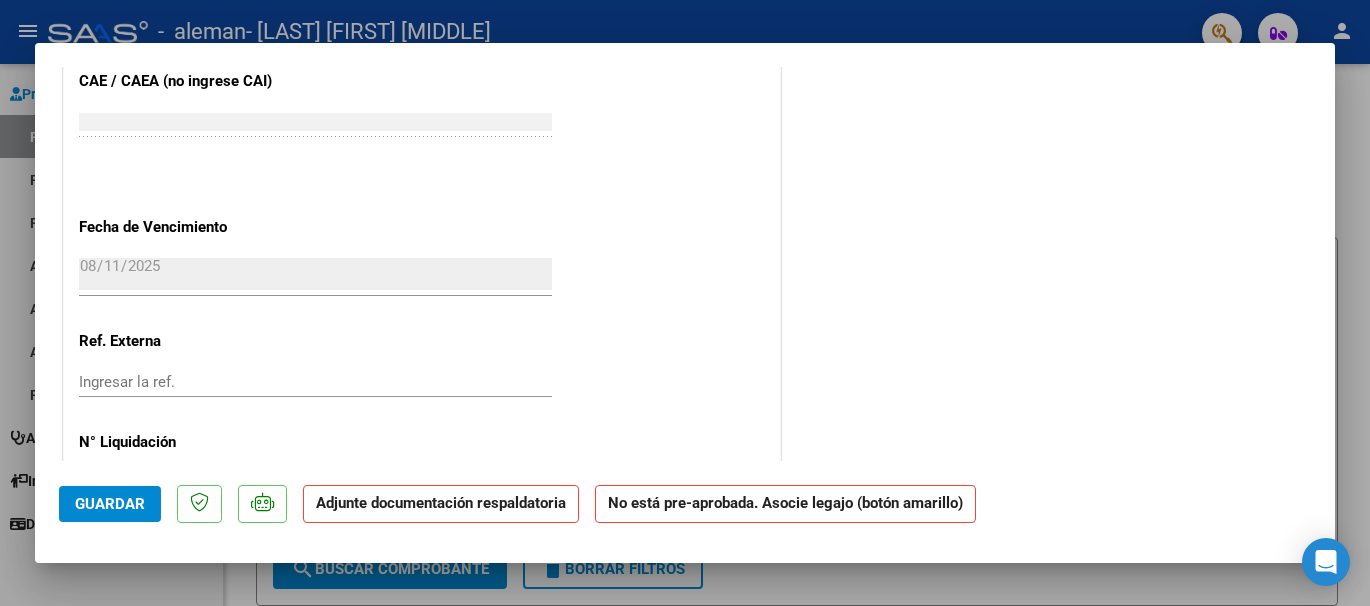 scroll, scrollTop: 1343, scrollLeft: 0, axis: vertical 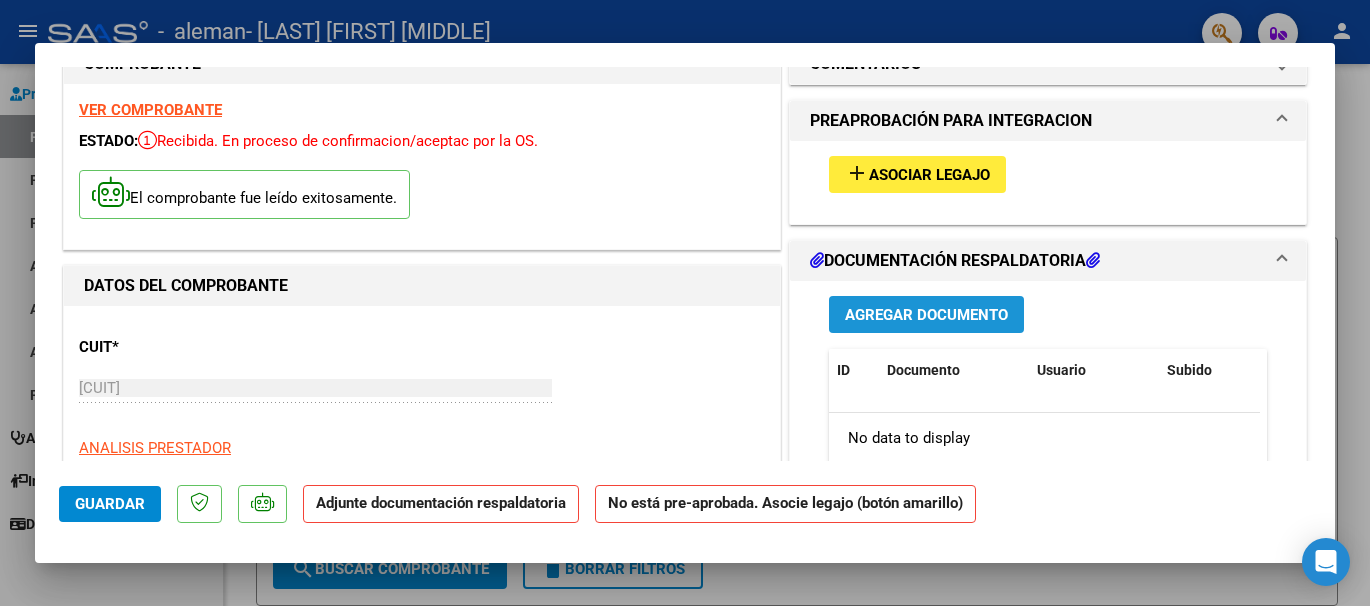 click on "Agregar Documento" at bounding box center [926, 315] 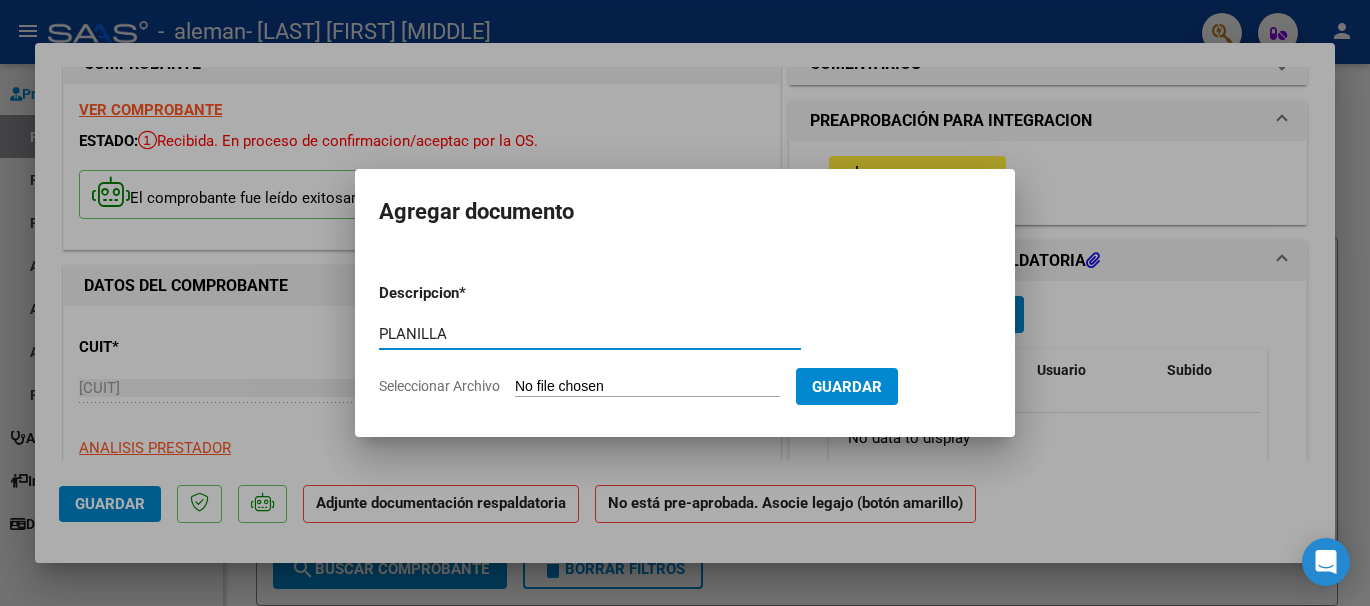 type on "PLANILLA" 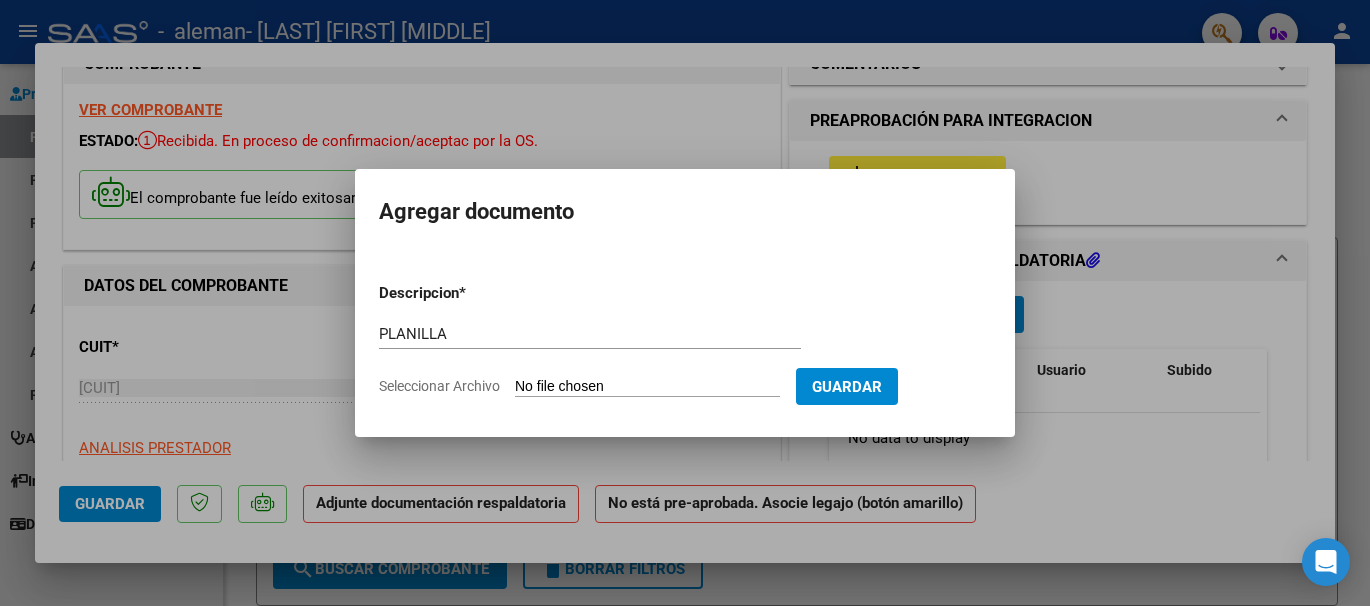 click on "Seleccionar Archivo" at bounding box center (647, 387) 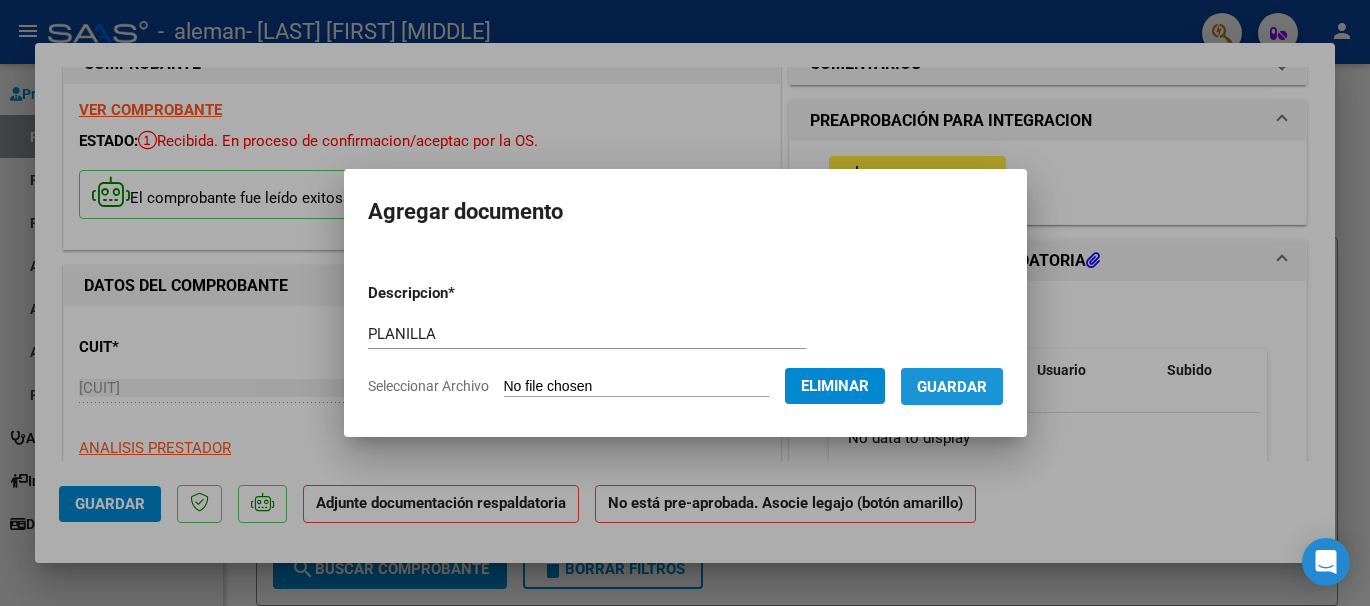 click on "Guardar" at bounding box center (952, 387) 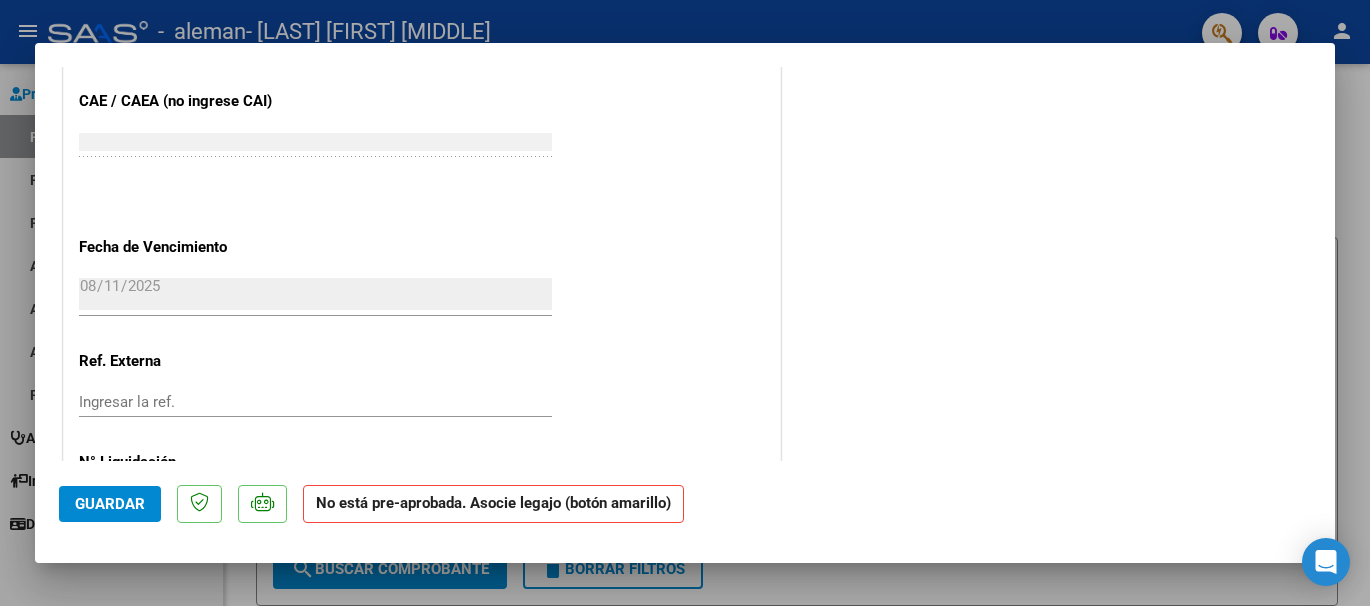 scroll, scrollTop: 1343, scrollLeft: 0, axis: vertical 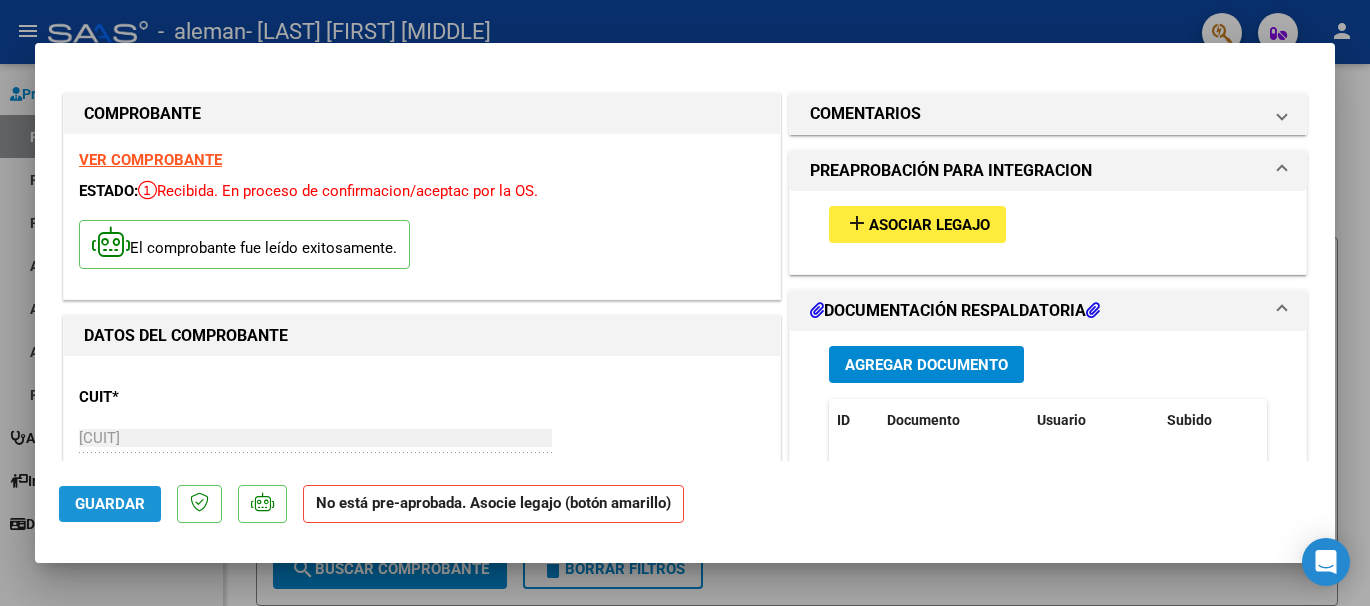click on "Guardar" 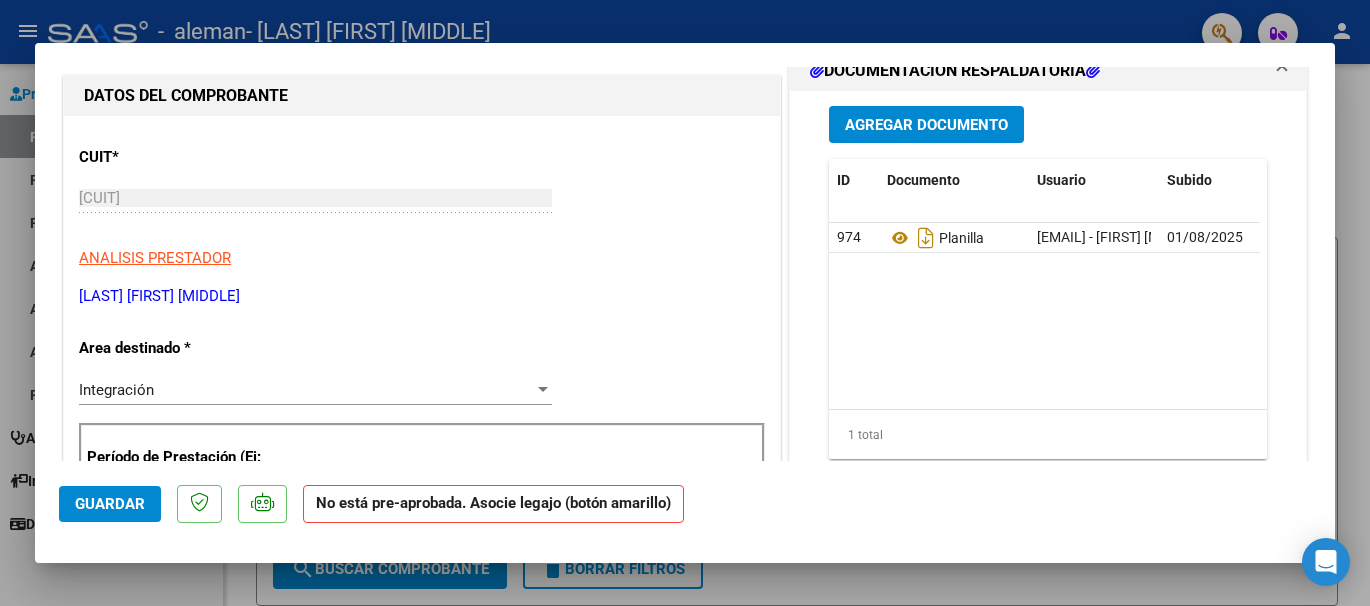 scroll, scrollTop: 280, scrollLeft: 0, axis: vertical 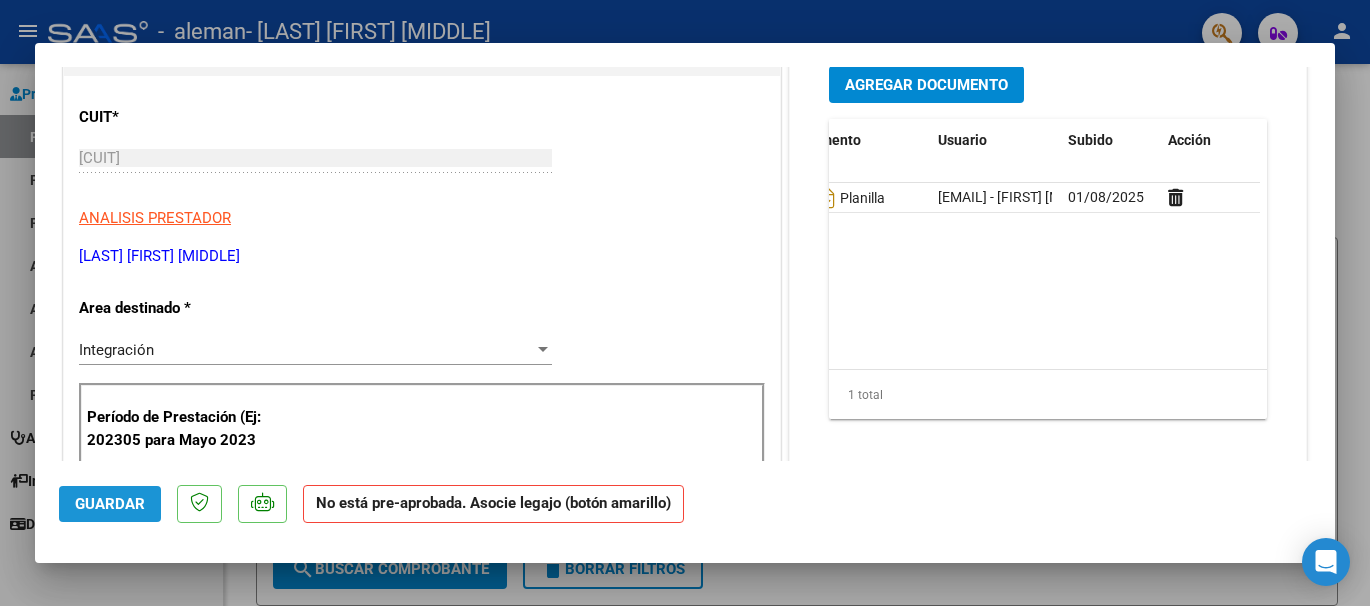 click on "Guardar" 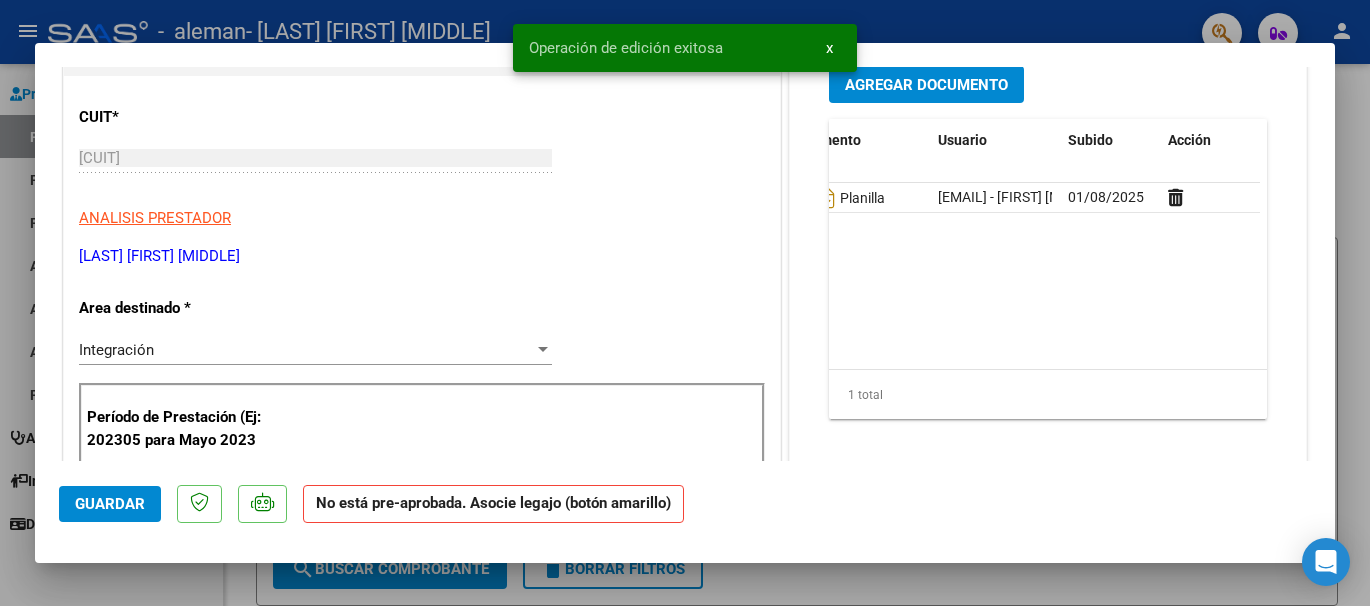 scroll, scrollTop: 0, scrollLeft: 0, axis: both 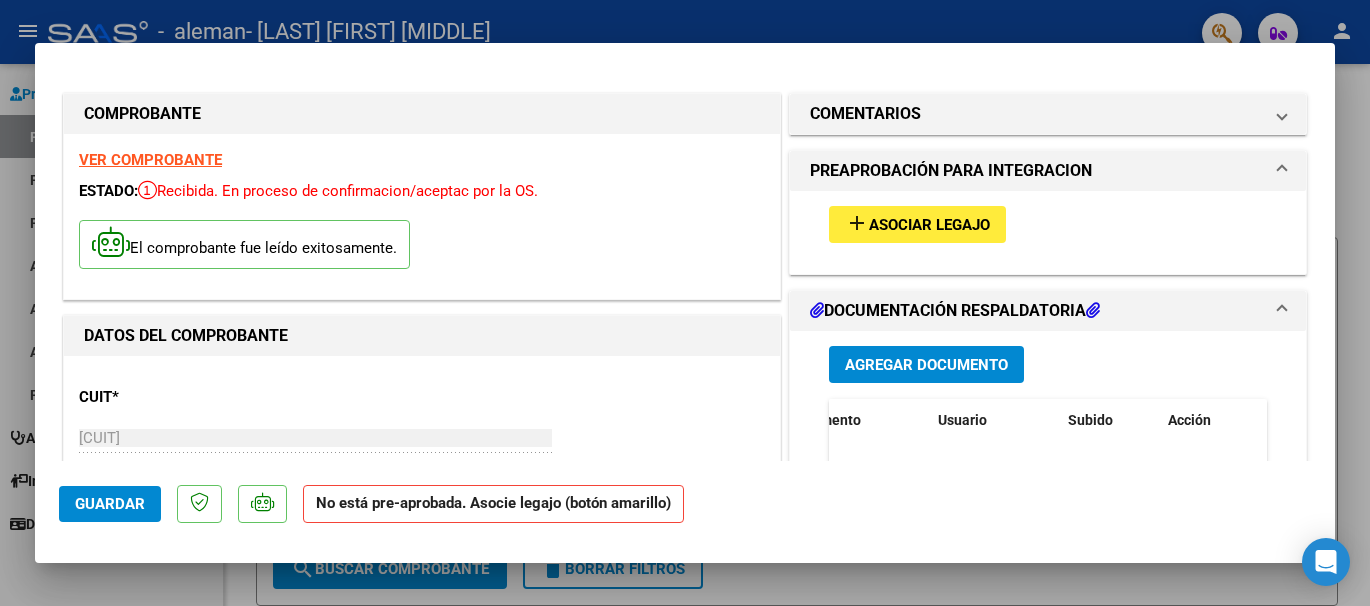 click at bounding box center (685, 303) 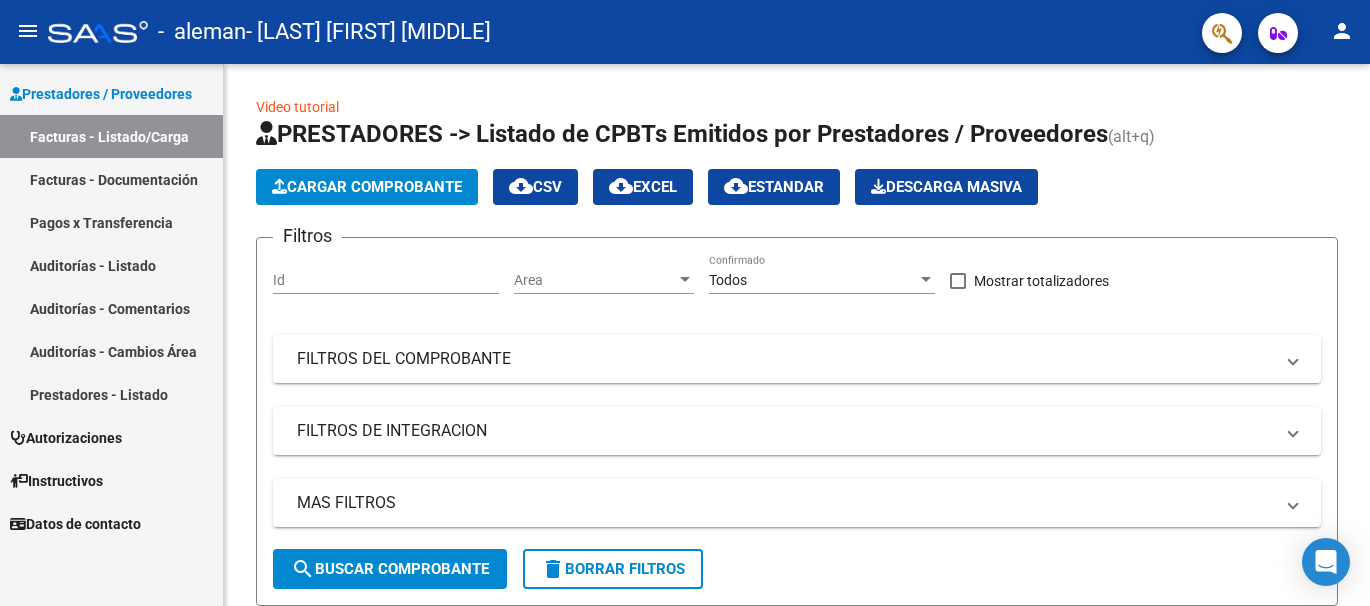 click on "Facturas - Documentación" at bounding box center [111, 179] 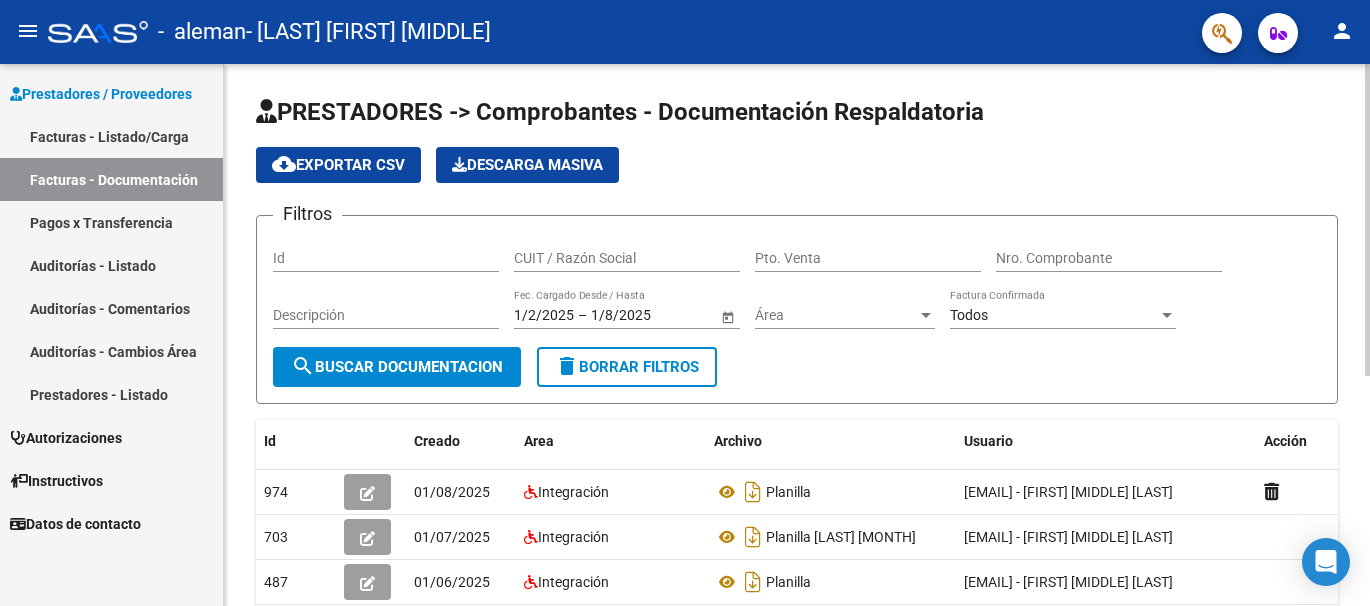 click on "Filtros Id CUIT / Razón Social Pto. Venta Nro. Comprobante Descripción 1/2/2025 1/2/2025 – 1/8/2025 1/8/2025 Fec. Cargado Desde / Hasta Área Área Todos Factura Confirmada search  Buscar Documentacion  delete  Borrar Filtros" 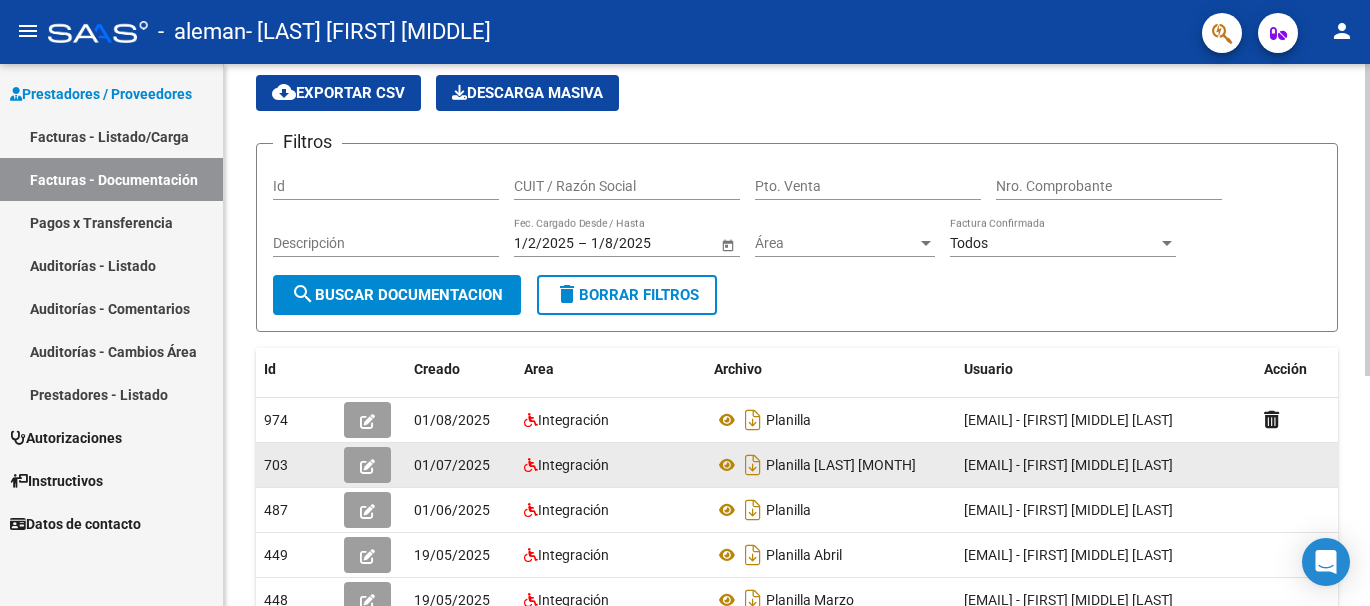 scroll, scrollTop: 0, scrollLeft: 0, axis: both 